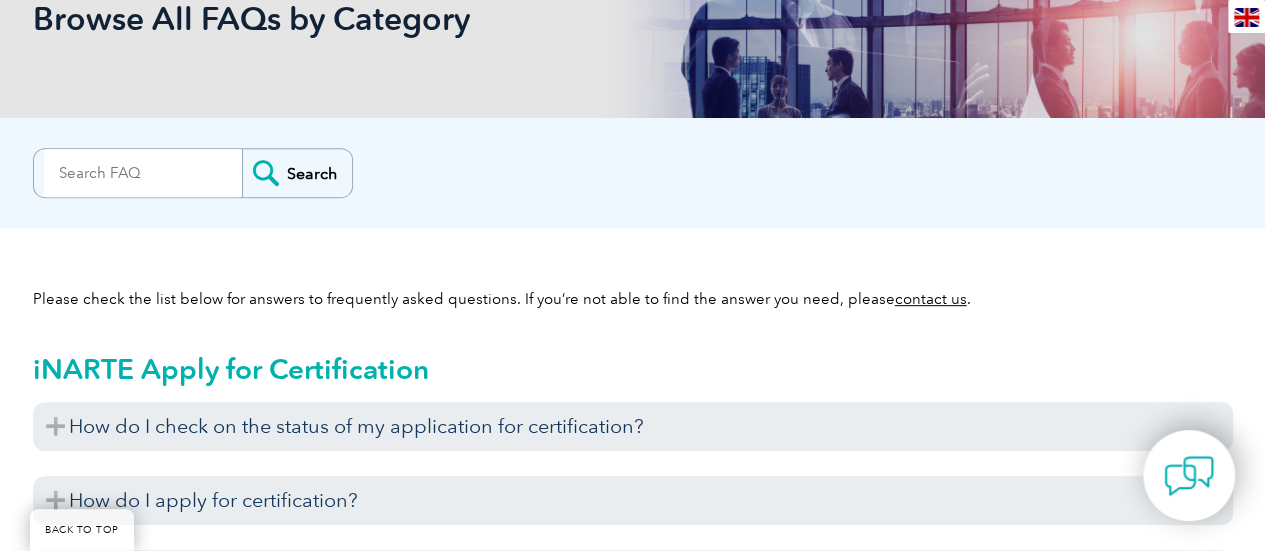 scroll, scrollTop: 337, scrollLeft: 0, axis: vertical 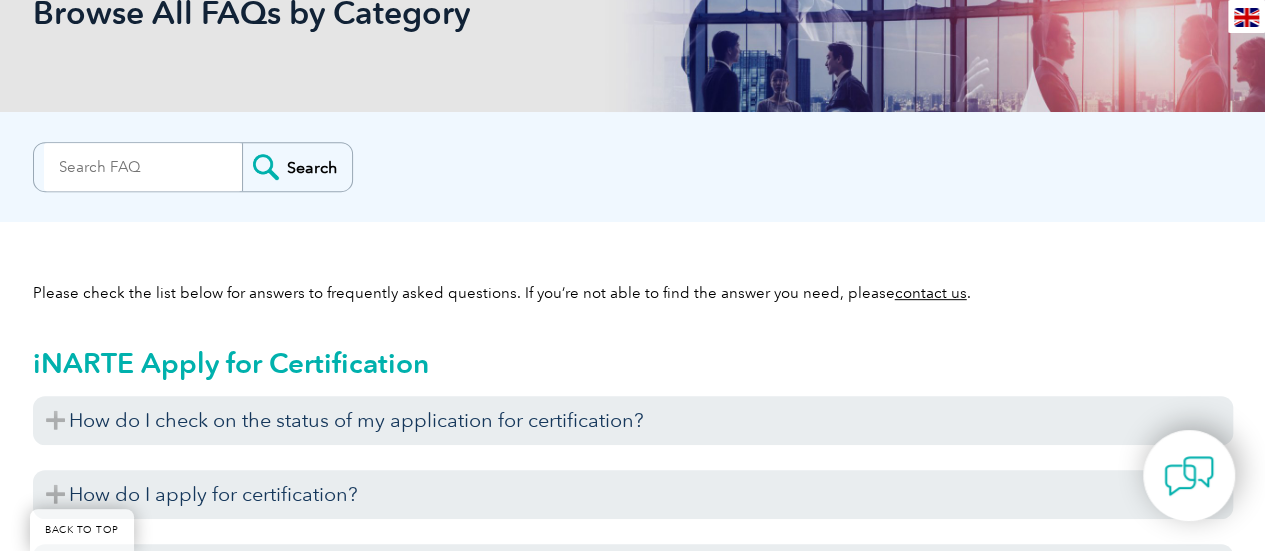 click at bounding box center [143, 167] 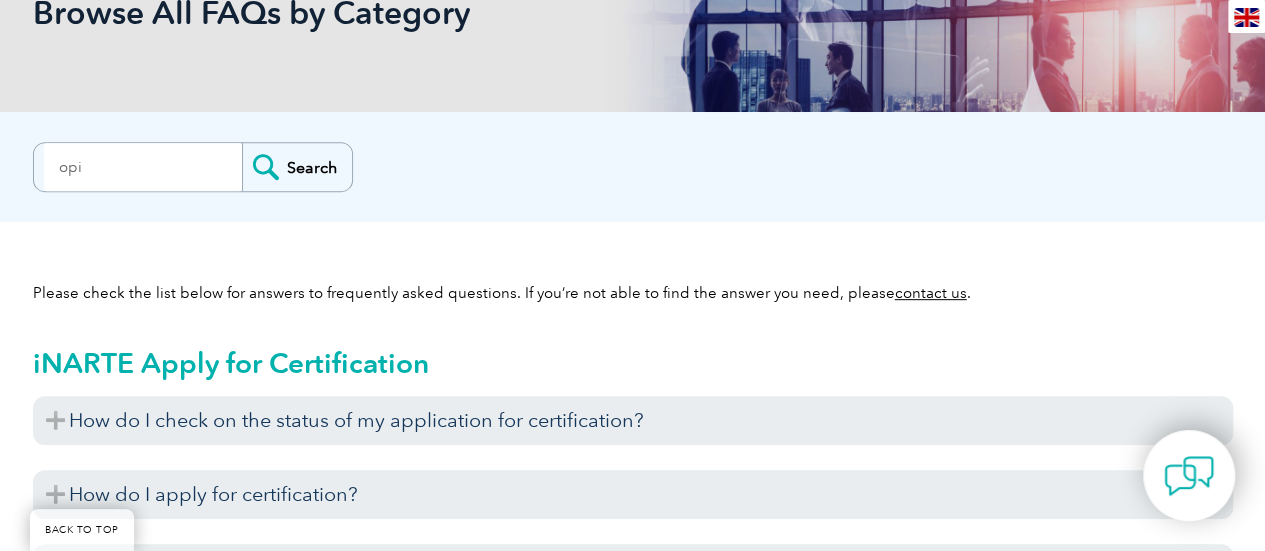 click on "Search" at bounding box center (297, 167) 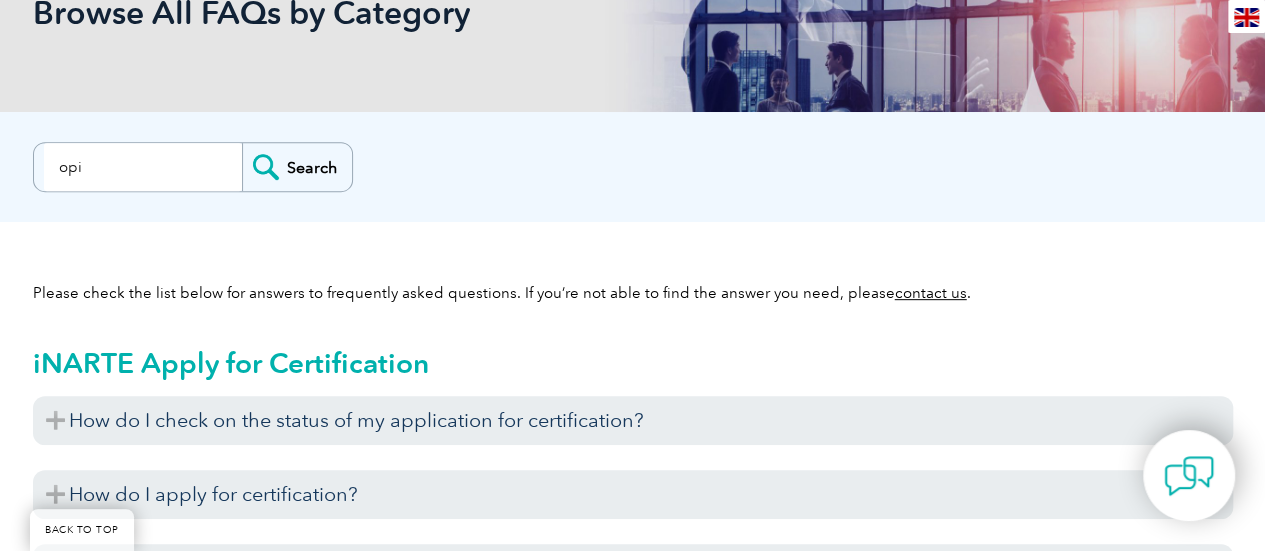 click on "opi" at bounding box center [143, 167] 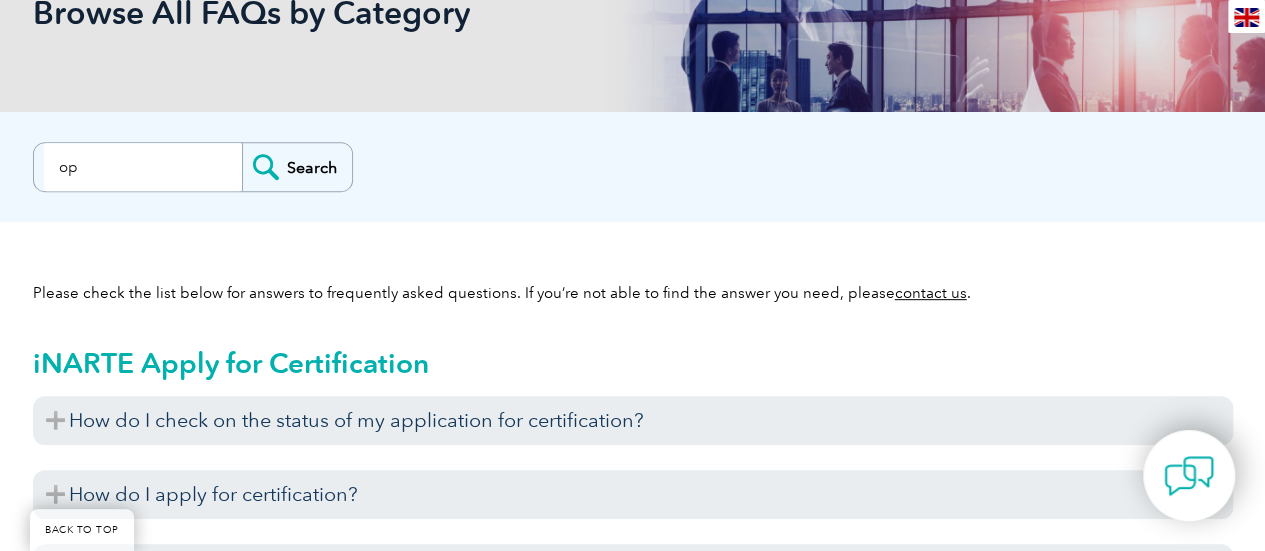 type on "o" 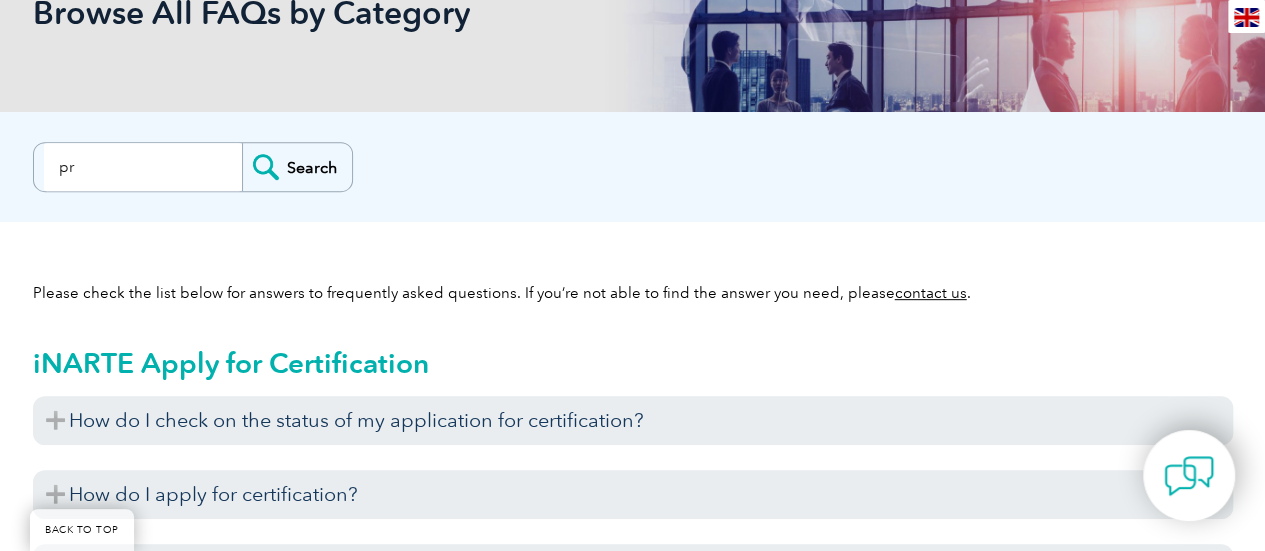 type on "p" 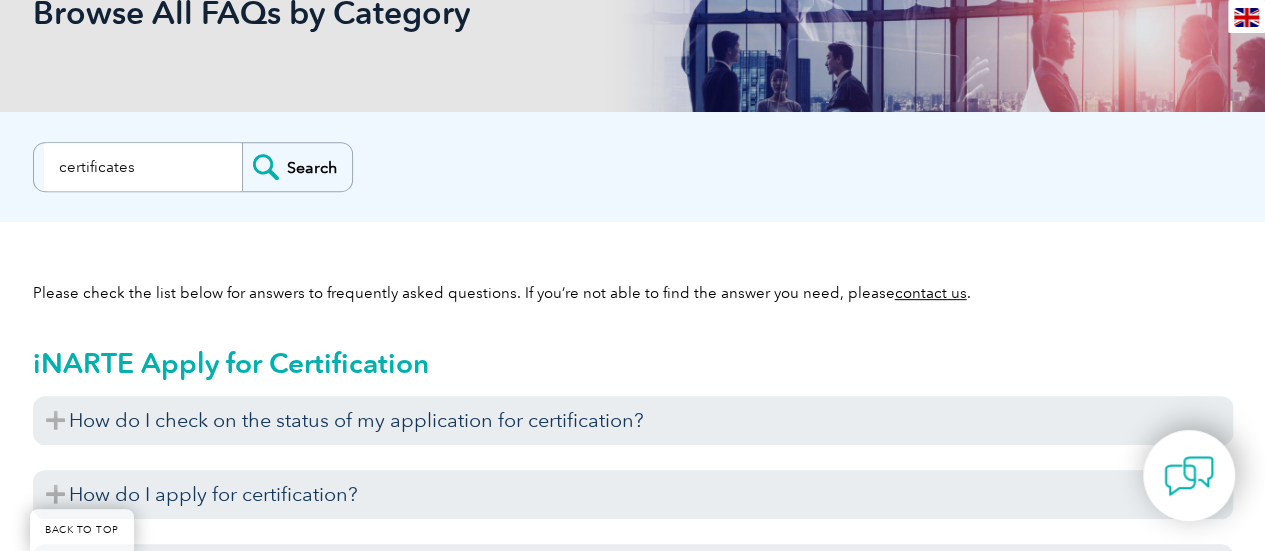 type on "certificates" 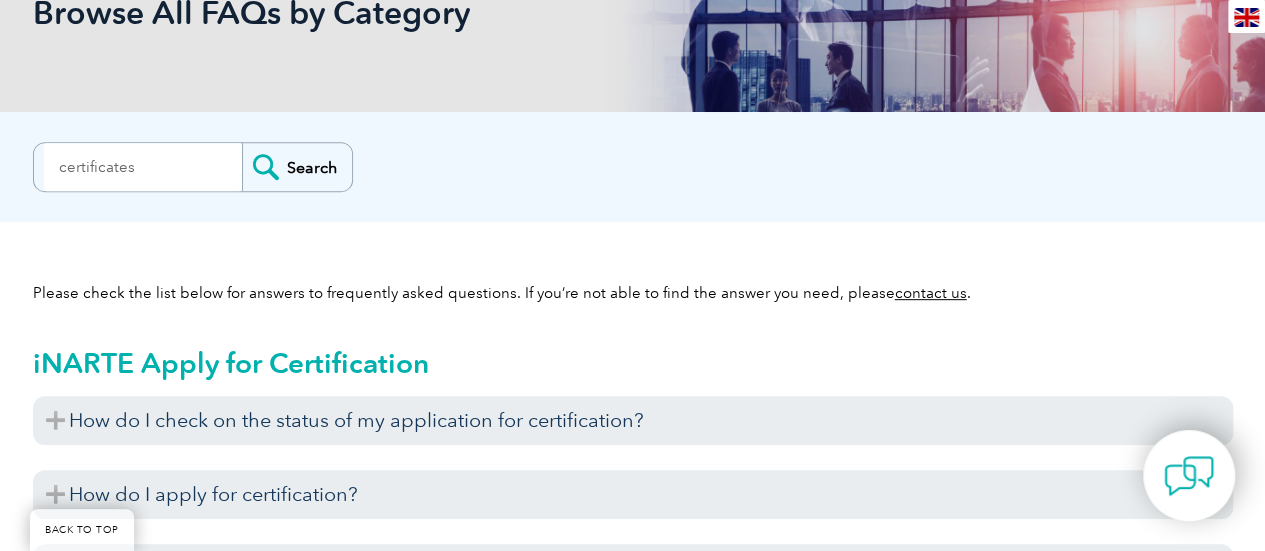 click on "Search" at bounding box center [297, 167] 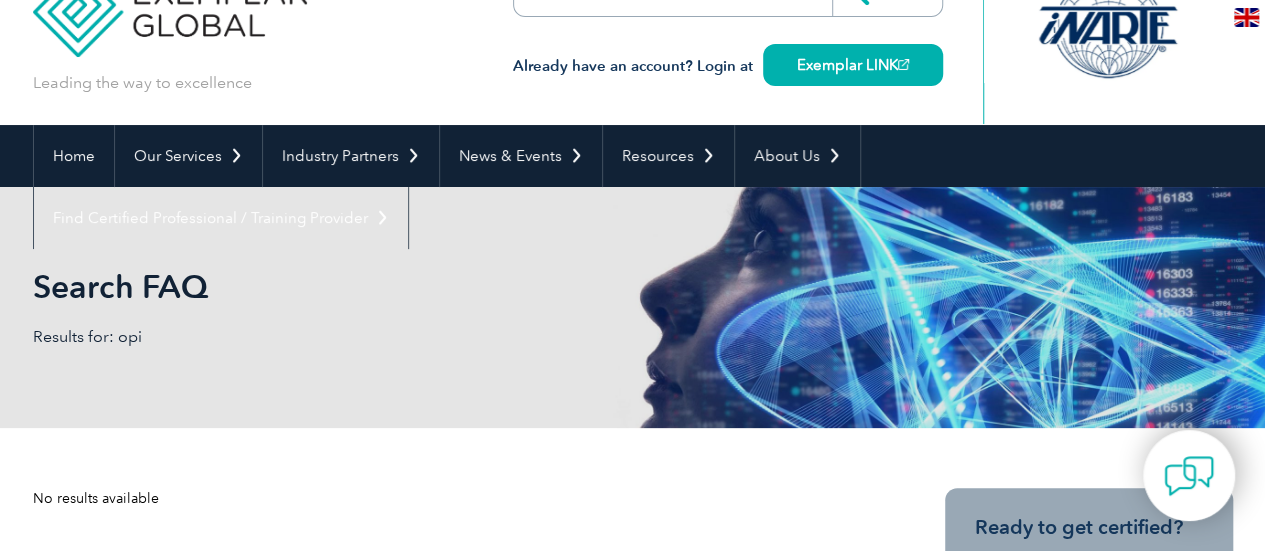 scroll, scrollTop: 0, scrollLeft: 0, axis: both 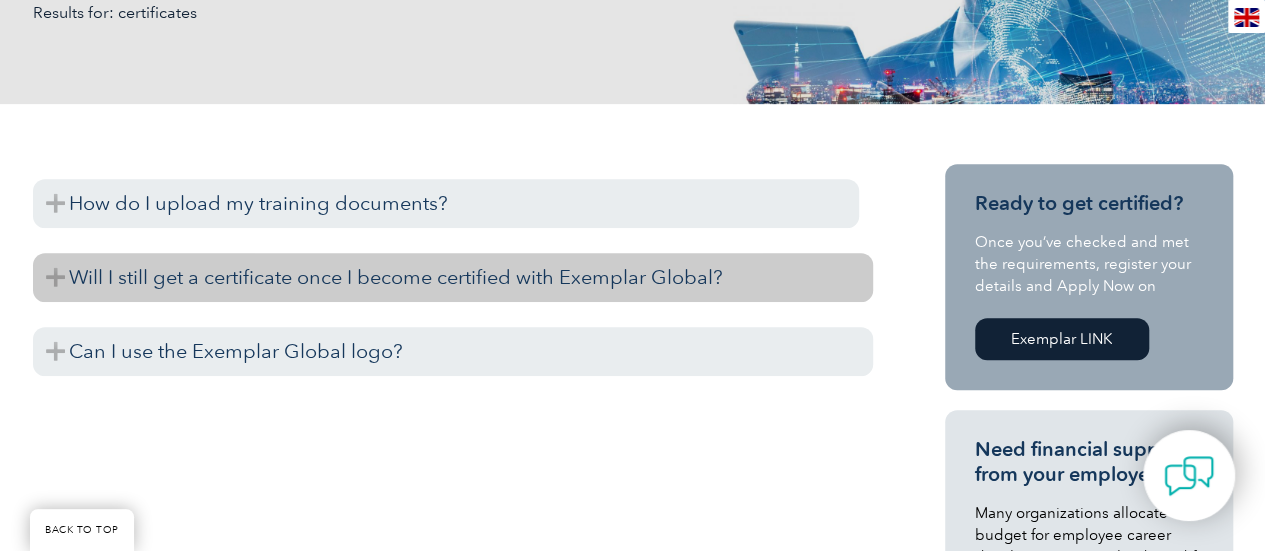 click on "Will I still get a certificate once I become certified with Exemplar Global?" at bounding box center (453, 277) 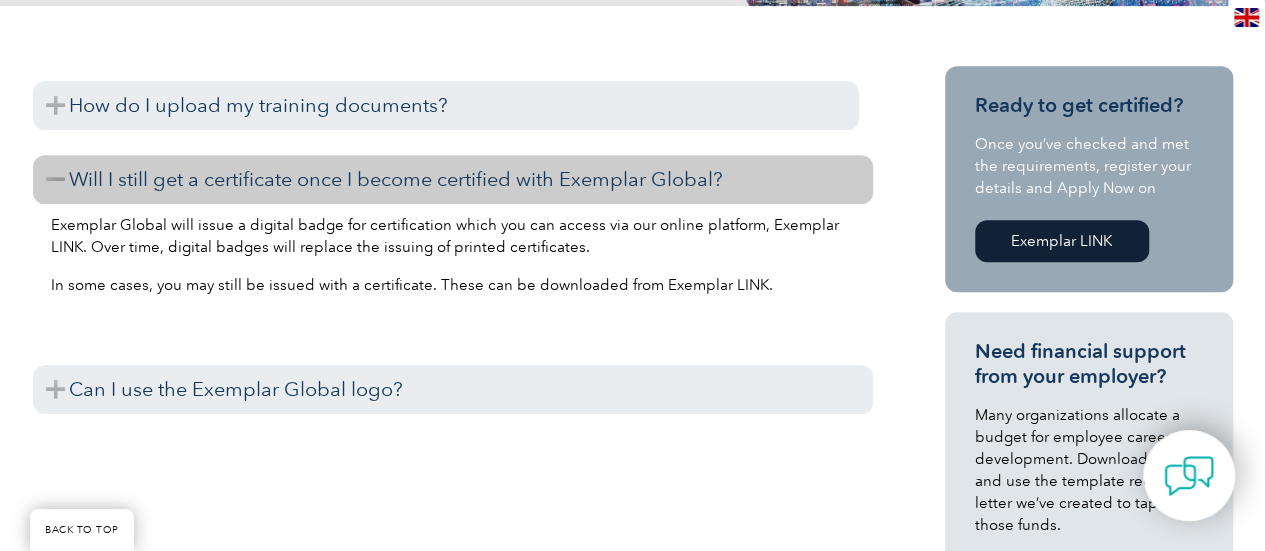 scroll, scrollTop: 457, scrollLeft: 0, axis: vertical 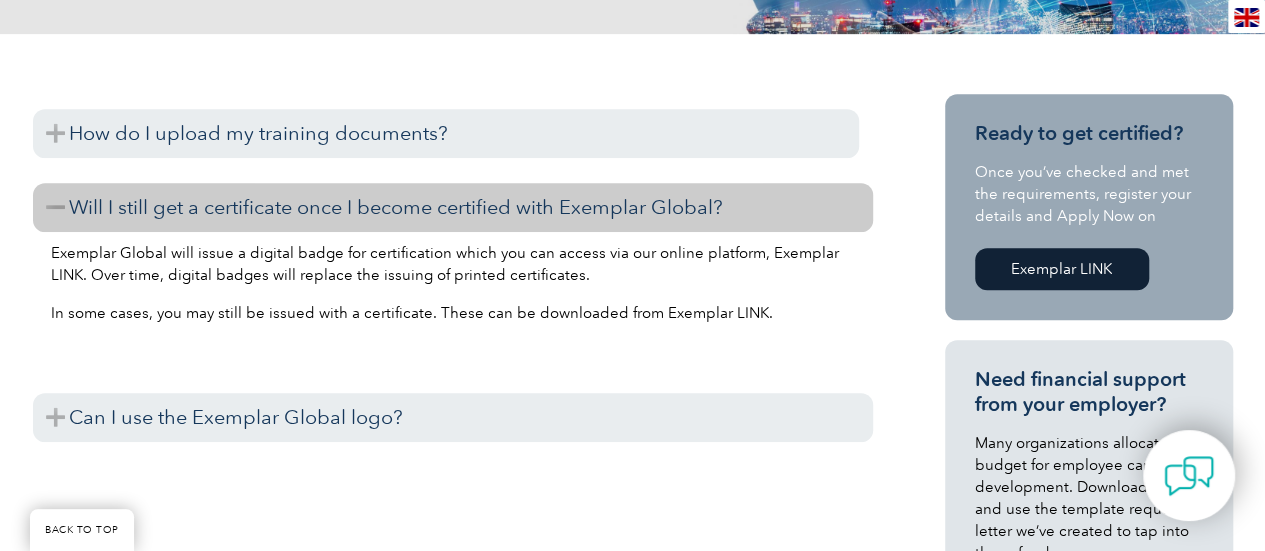 click on "Exemplar LINK" at bounding box center [1062, 269] 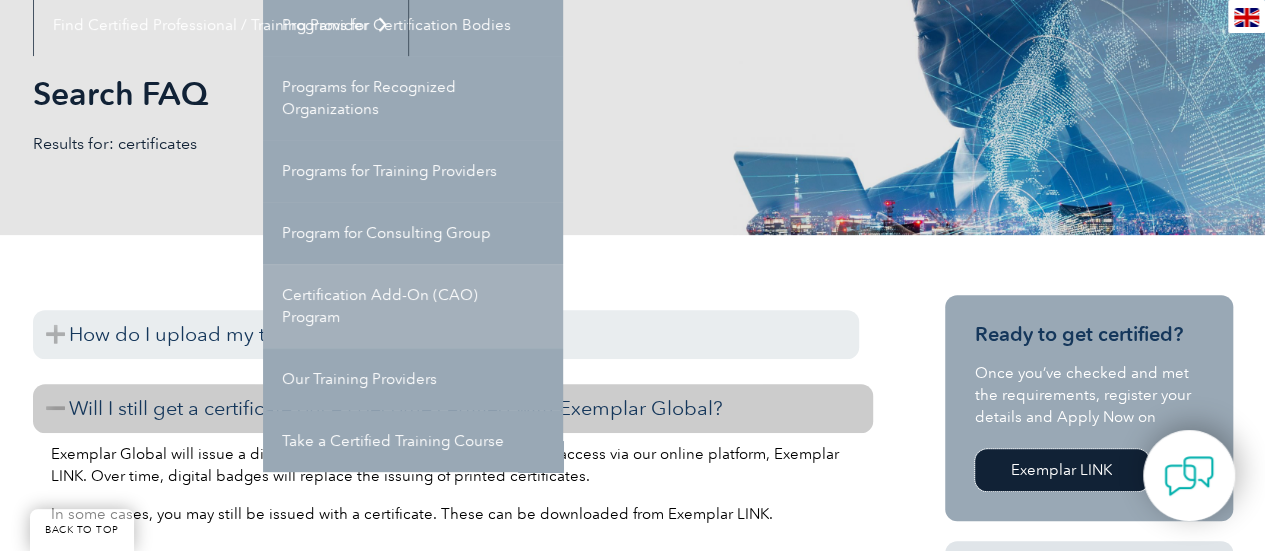 scroll, scrollTop: 261, scrollLeft: 0, axis: vertical 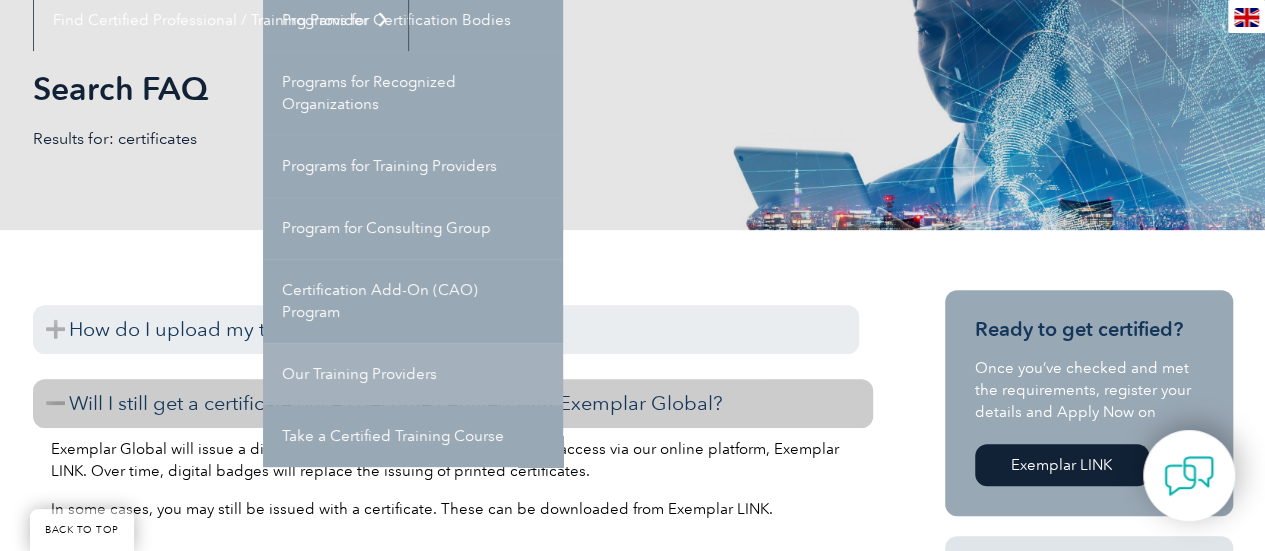 click on "Our Training Providers" at bounding box center [413, 374] 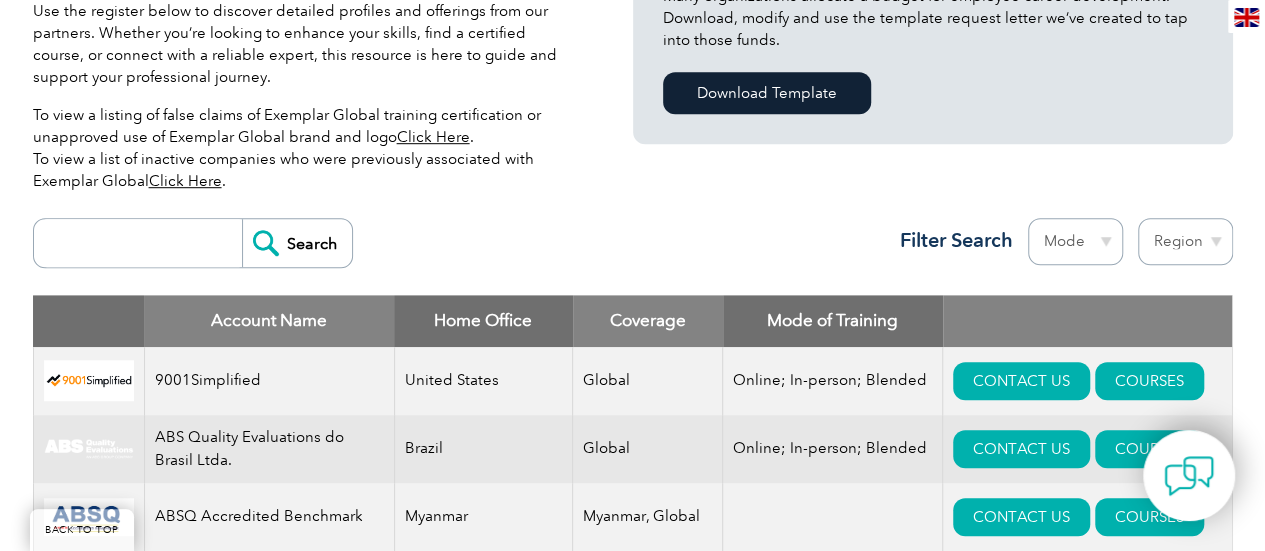 scroll, scrollTop: 588, scrollLeft: 0, axis: vertical 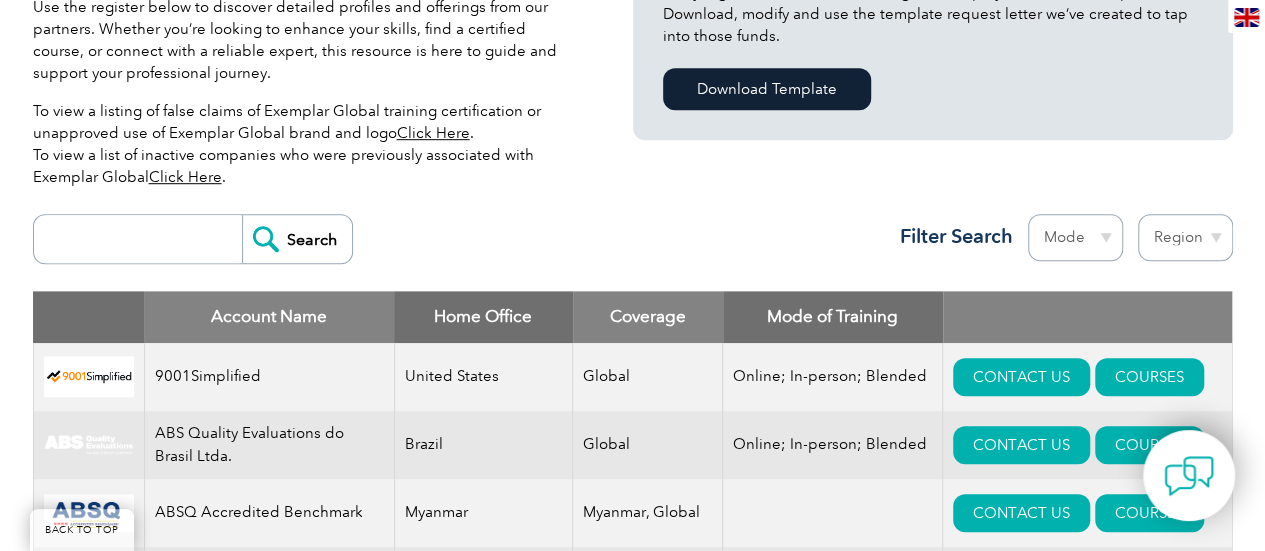 click at bounding box center [143, 239] 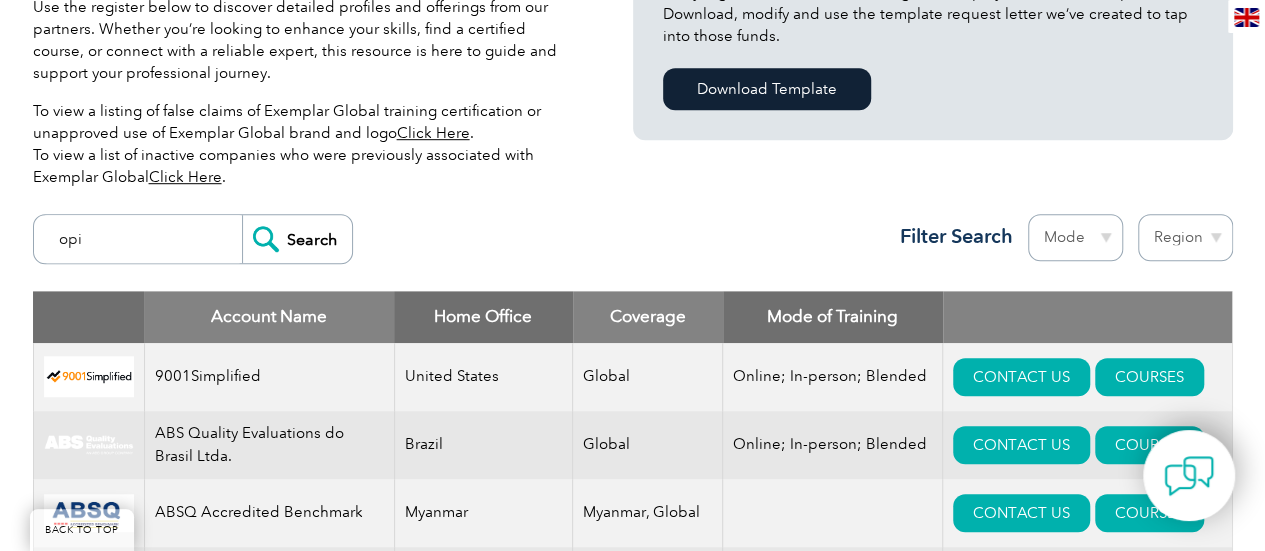 type on "opi" 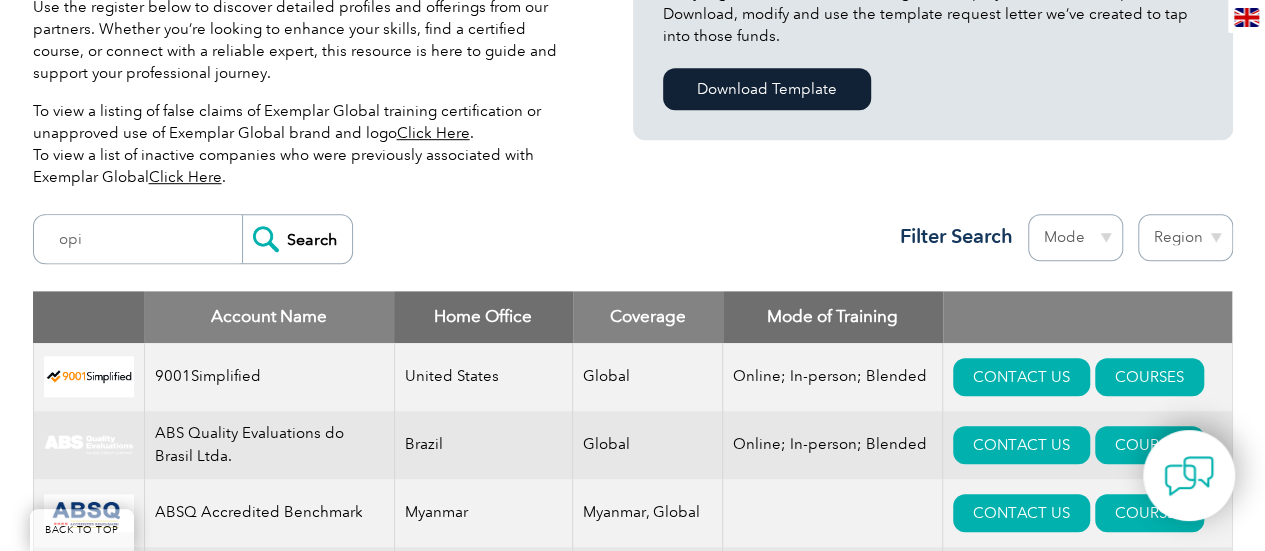 click on "Search" at bounding box center [297, 239] 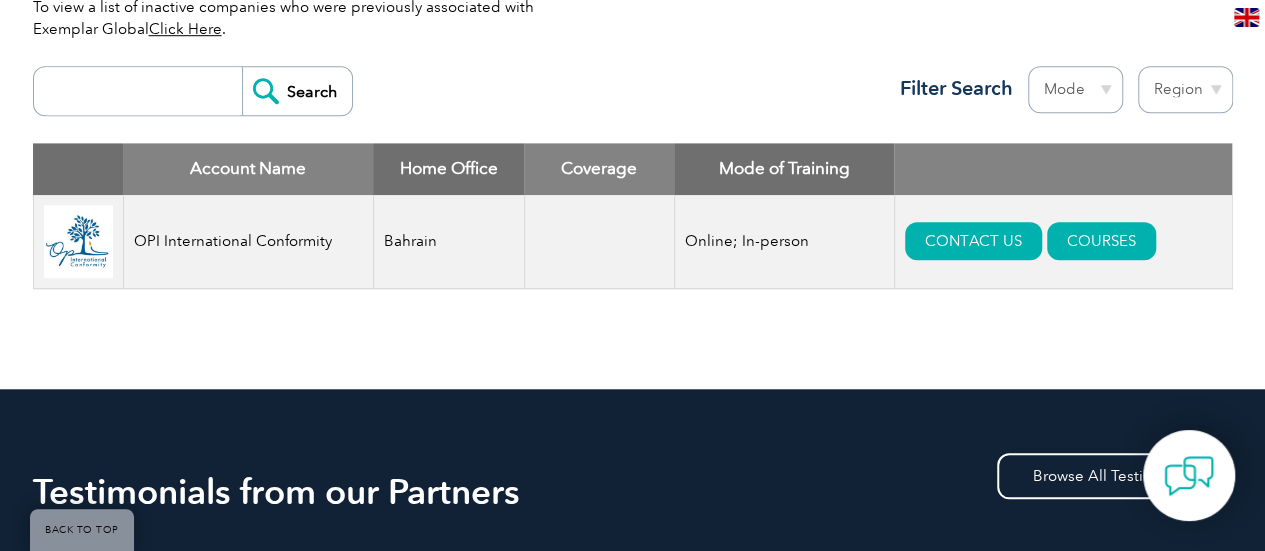 scroll, scrollTop: 740, scrollLeft: 0, axis: vertical 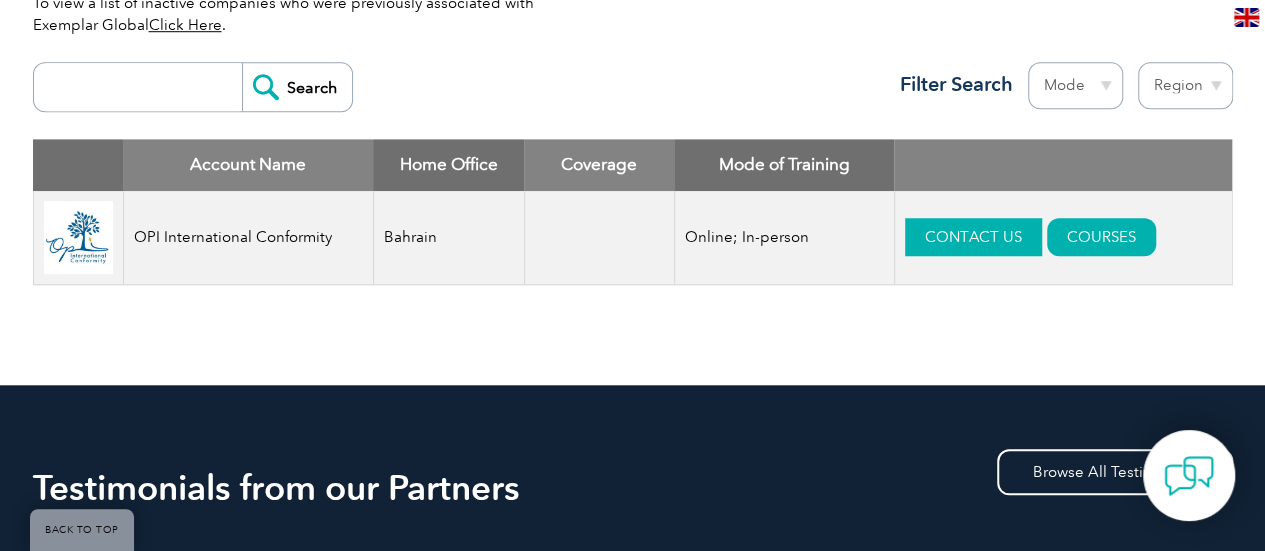 click on "CONTACT US" at bounding box center [973, 237] 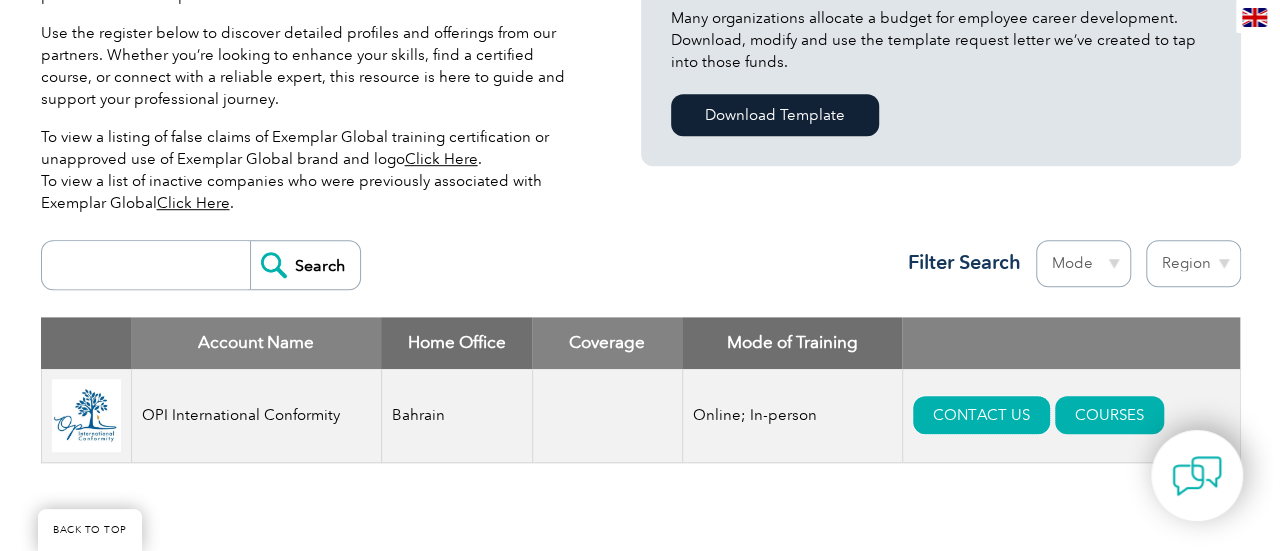 scroll, scrollTop: 565, scrollLeft: 0, axis: vertical 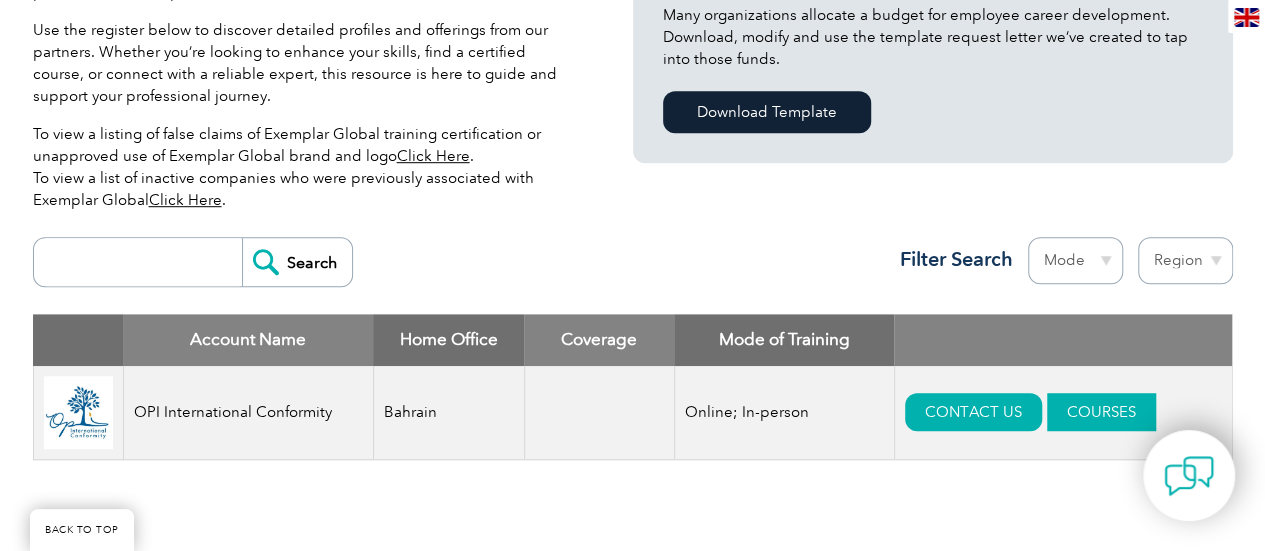 click on "COURSES" at bounding box center (1101, 412) 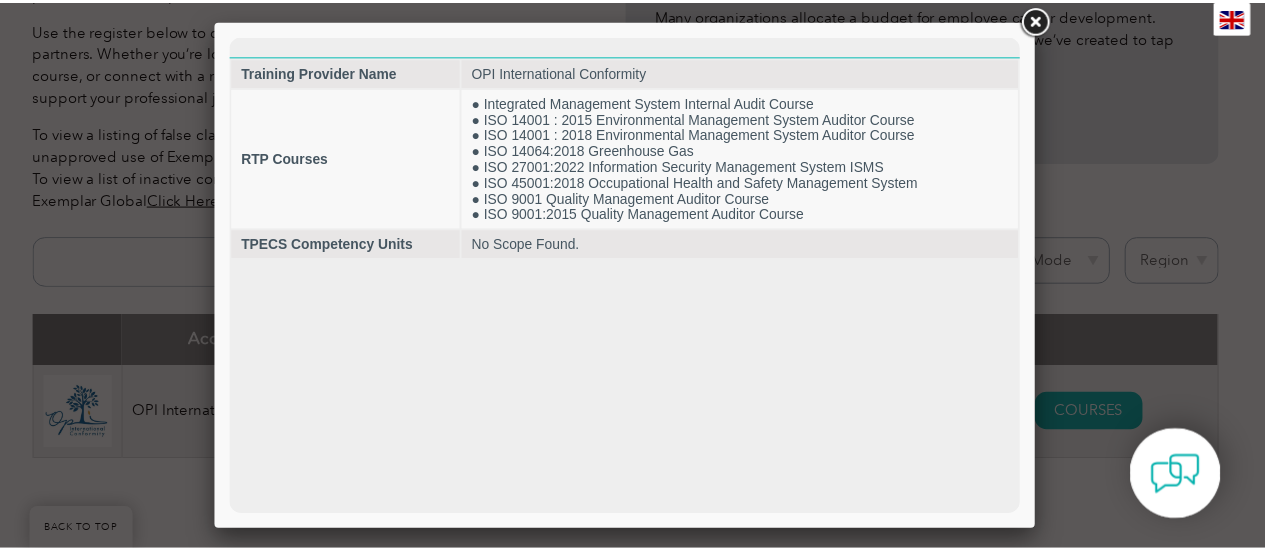 scroll, scrollTop: 0, scrollLeft: 0, axis: both 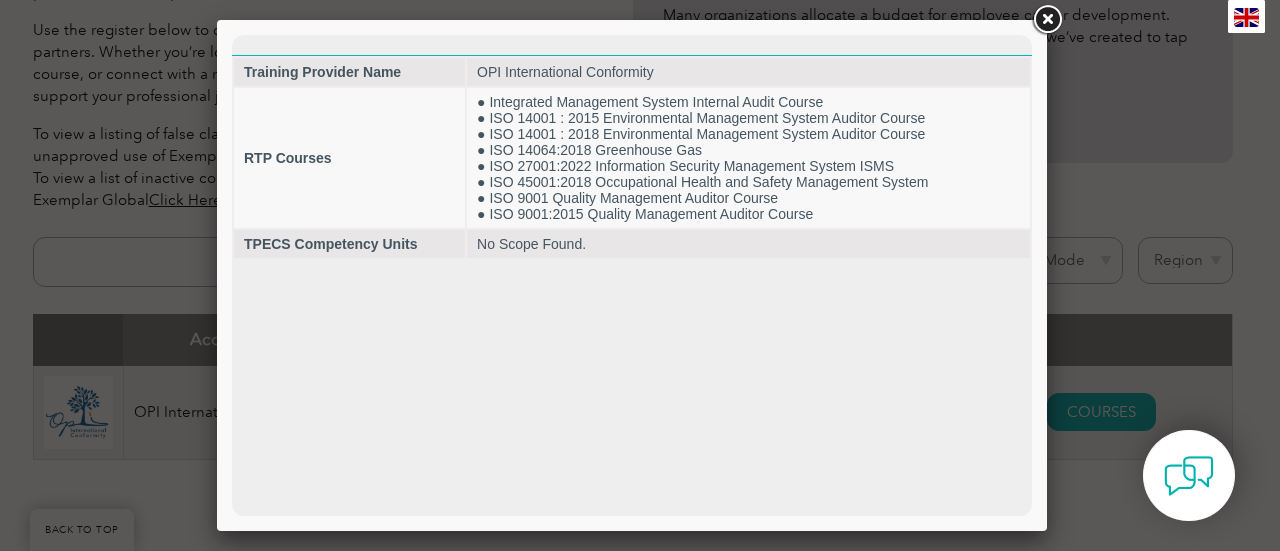 click at bounding box center (1047, 20) 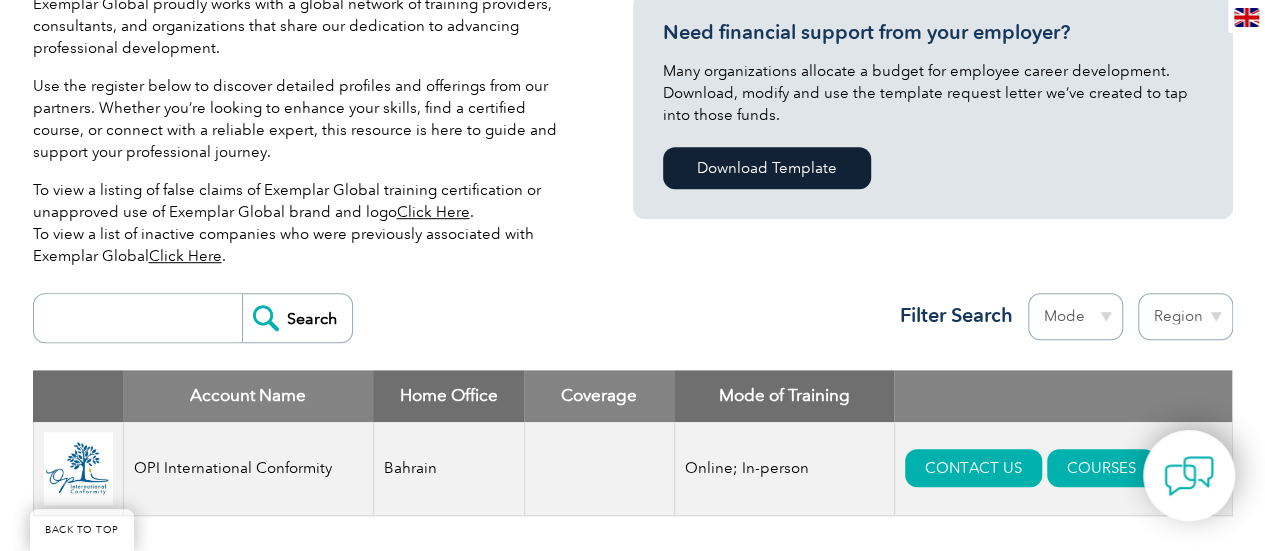 scroll, scrollTop: 510, scrollLeft: 0, axis: vertical 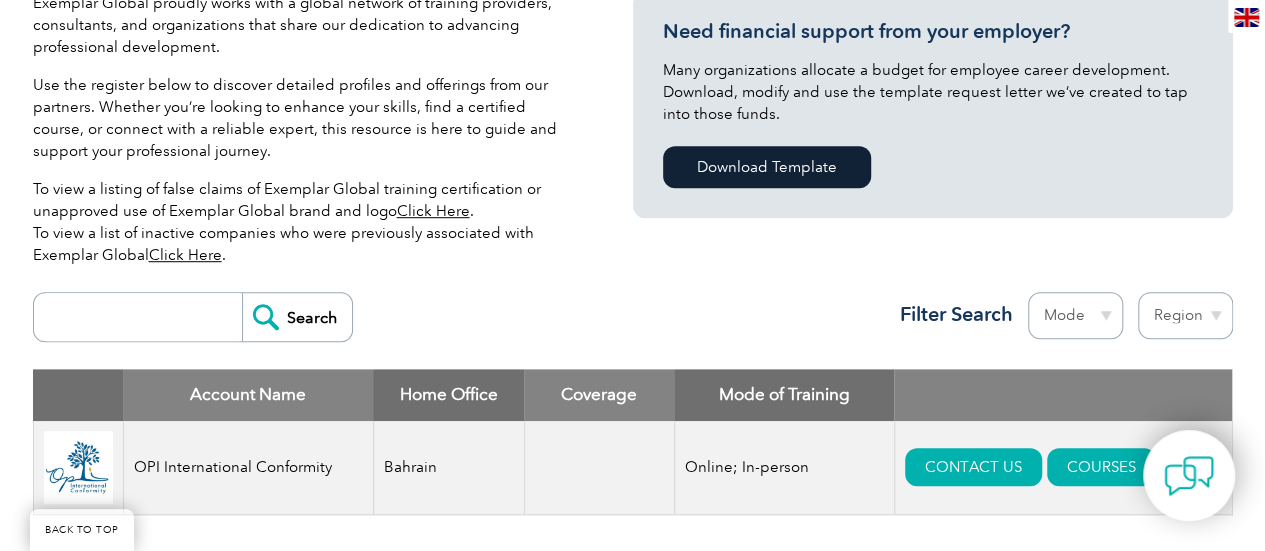 click on "Click Here" at bounding box center (433, 211) 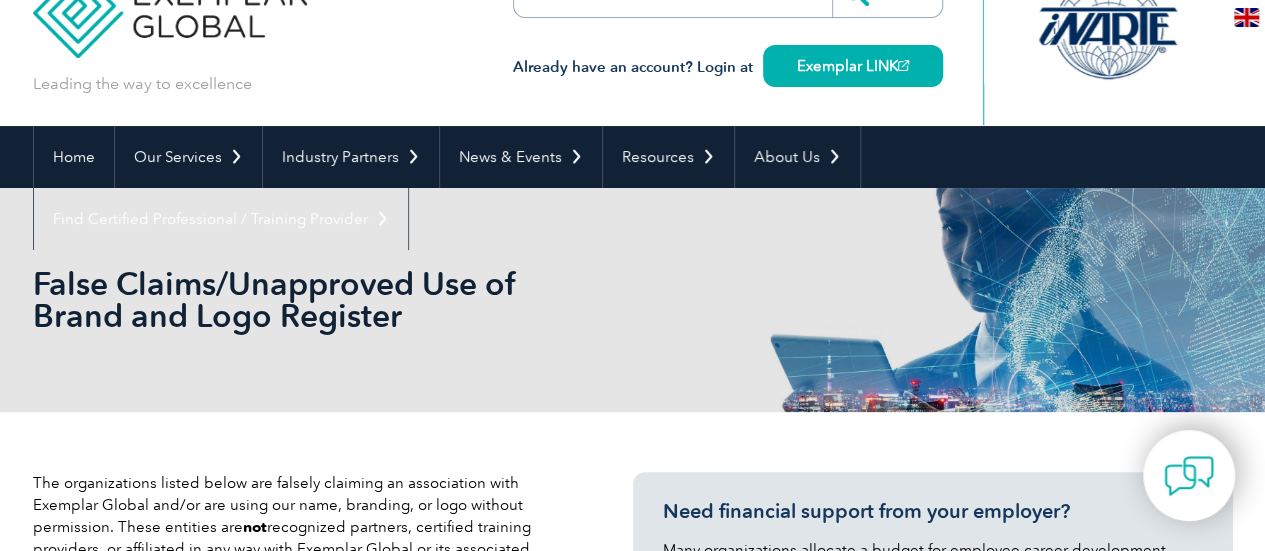 scroll, scrollTop: 57, scrollLeft: 0, axis: vertical 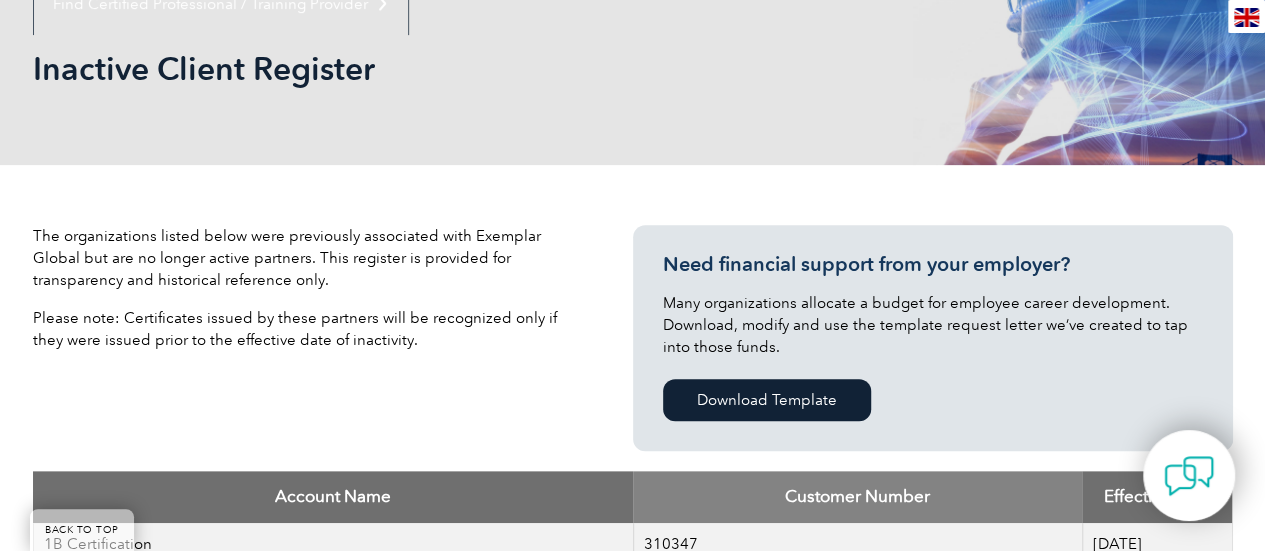 click on "Many organizations allocate a budget for employee career development. Download, modify and use the template request letter we’ve created to tap into those funds." at bounding box center (933, 325) 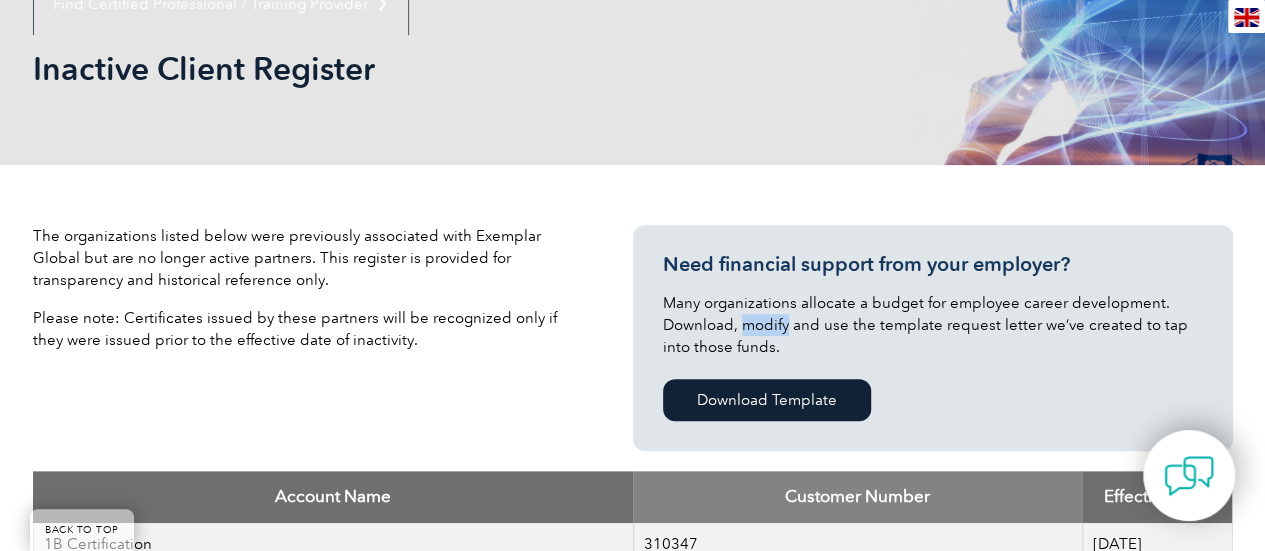 click on "Many organizations allocate a budget for employee career development. Download, modify and use the template request letter we’ve created to tap into those funds." at bounding box center [933, 325] 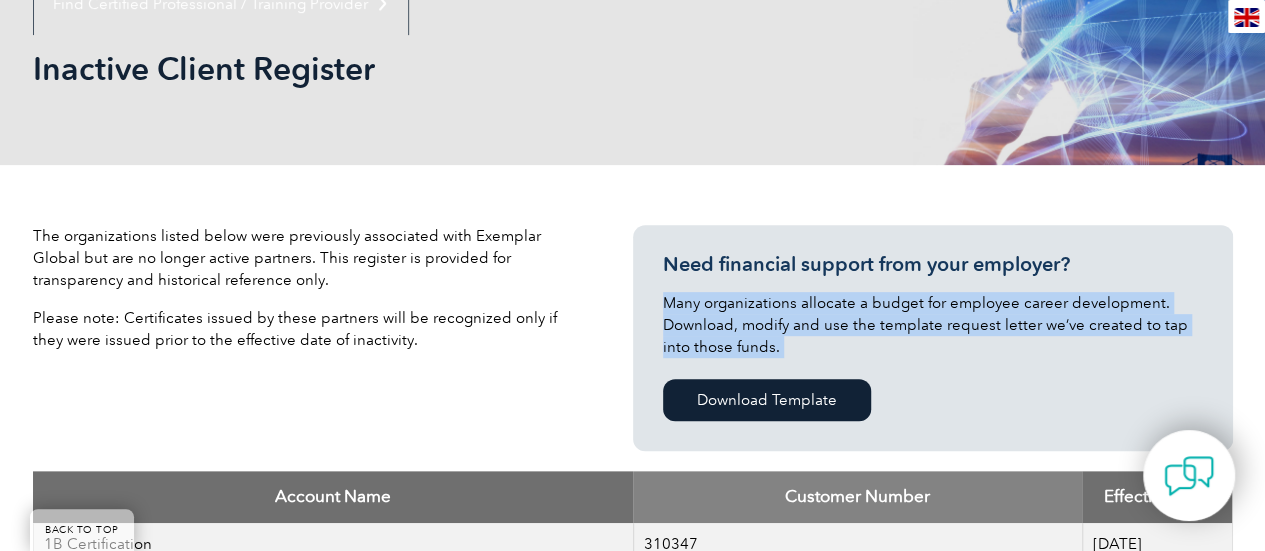 click on "Many organizations allocate a budget for employee career development. Download, modify and use the template request letter we’ve created to tap into those funds." at bounding box center [933, 325] 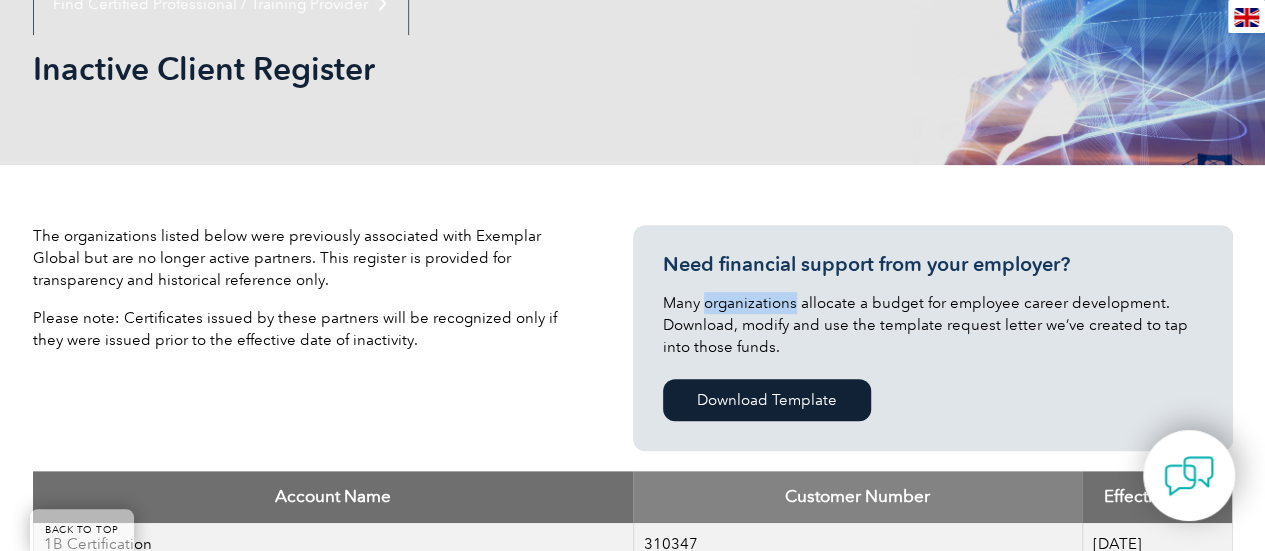 click on "Many organizations allocate a budget for employee career development. Download, modify and use the template request letter we’ve created to tap into those funds." at bounding box center [933, 325] 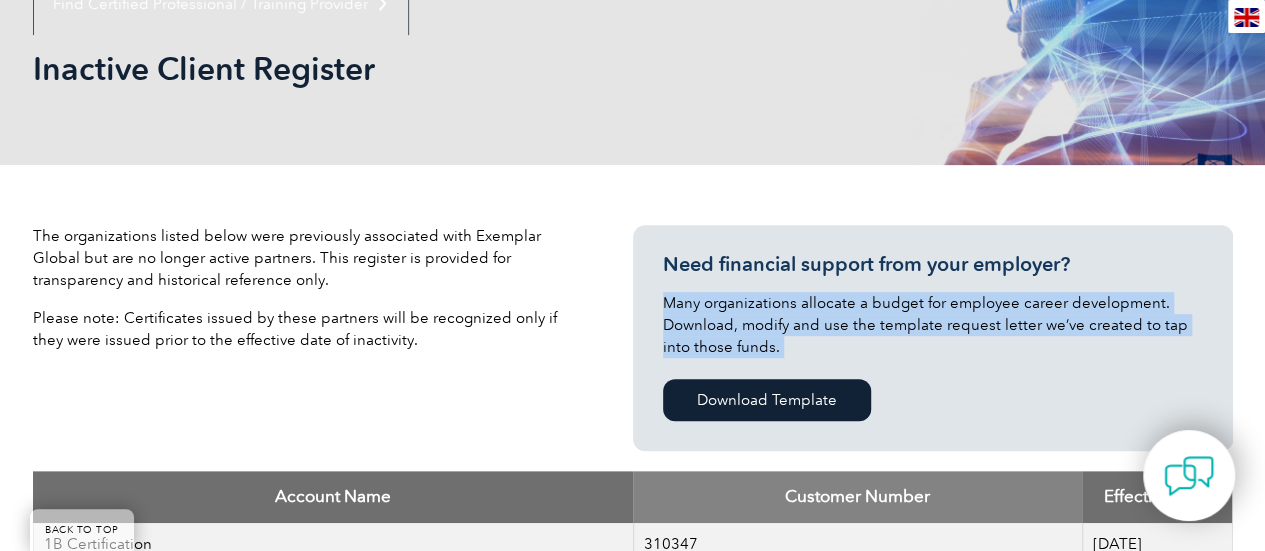 click on "Many organizations allocate a budget for employee career development. Download, modify and use the template request letter we’ve created to tap into those funds." at bounding box center (933, 325) 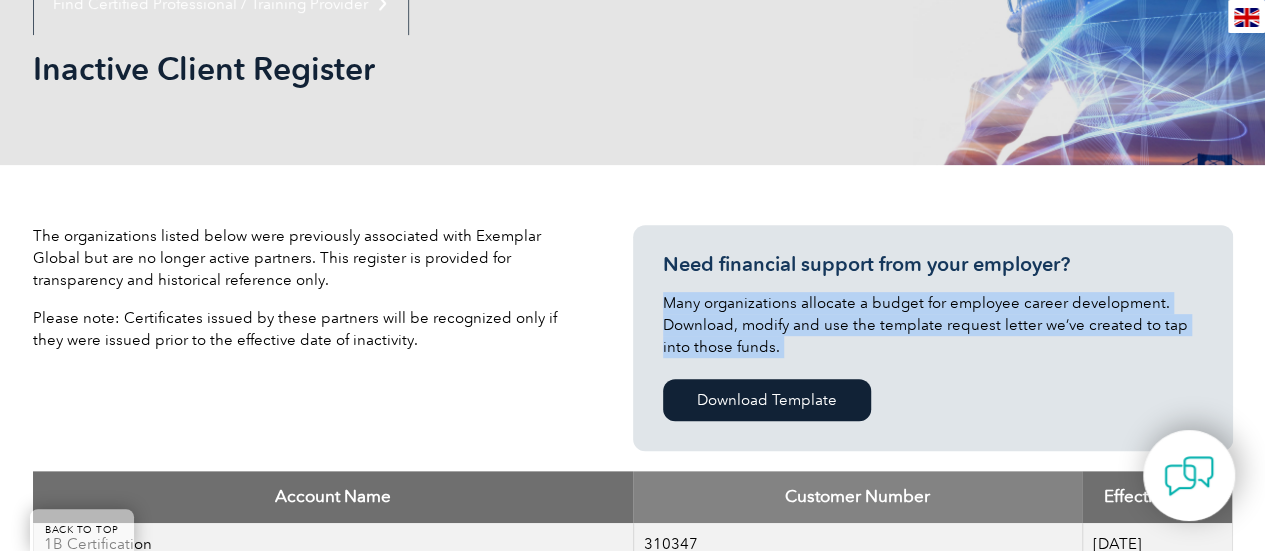 drag, startPoint x: 768, startPoint y: 299, endPoint x: 742, endPoint y: 320, distance: 33.42155 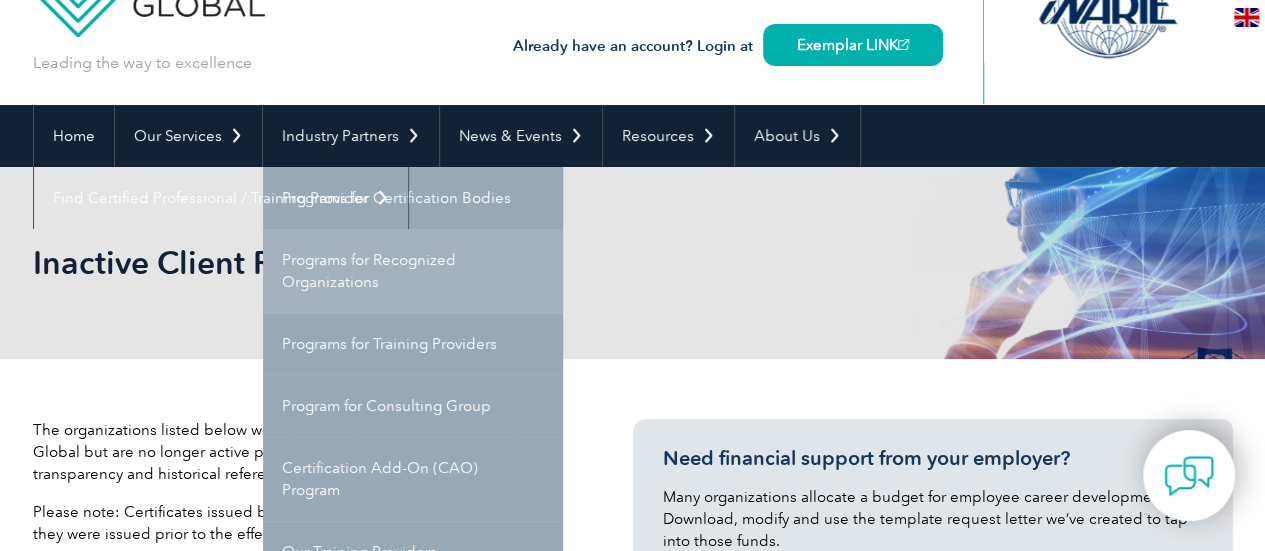 scroll, scrollTop: 82, scrollLeft: 0, axis: vertical 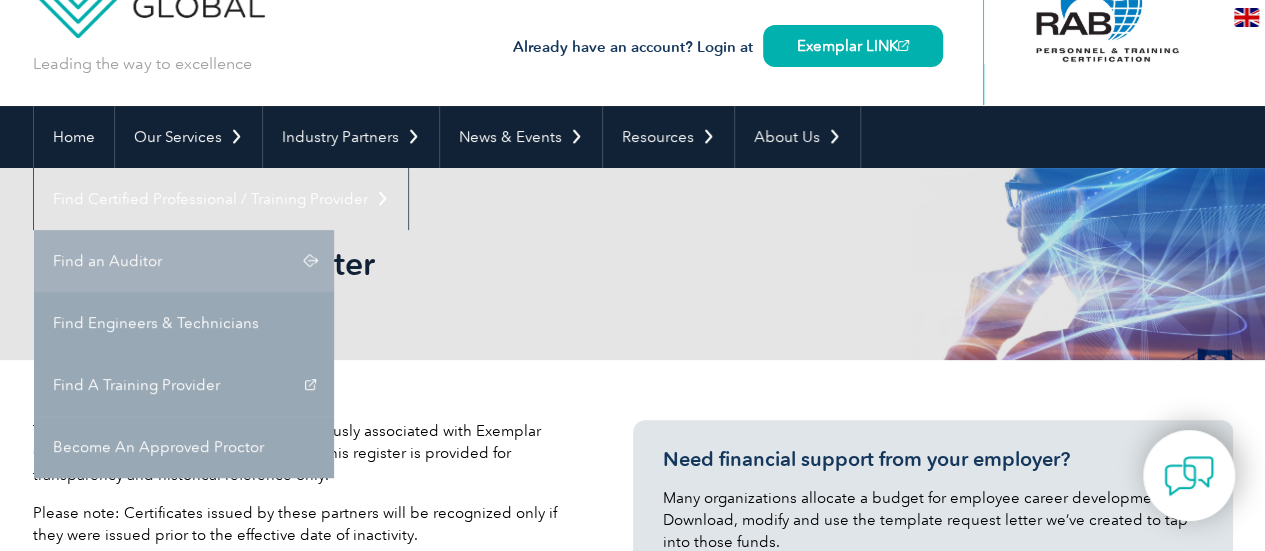 click on "Find an Auditor" at bounding box center [184, 261] 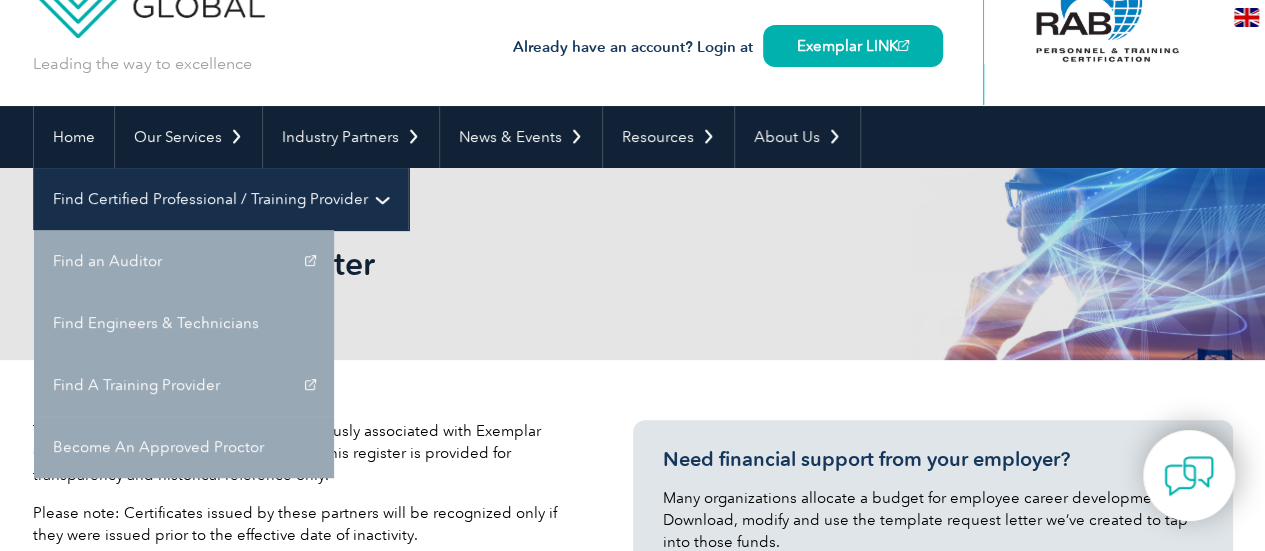 click on "Find Certified Professional / Training Provider" at bounding box center (221, 199) 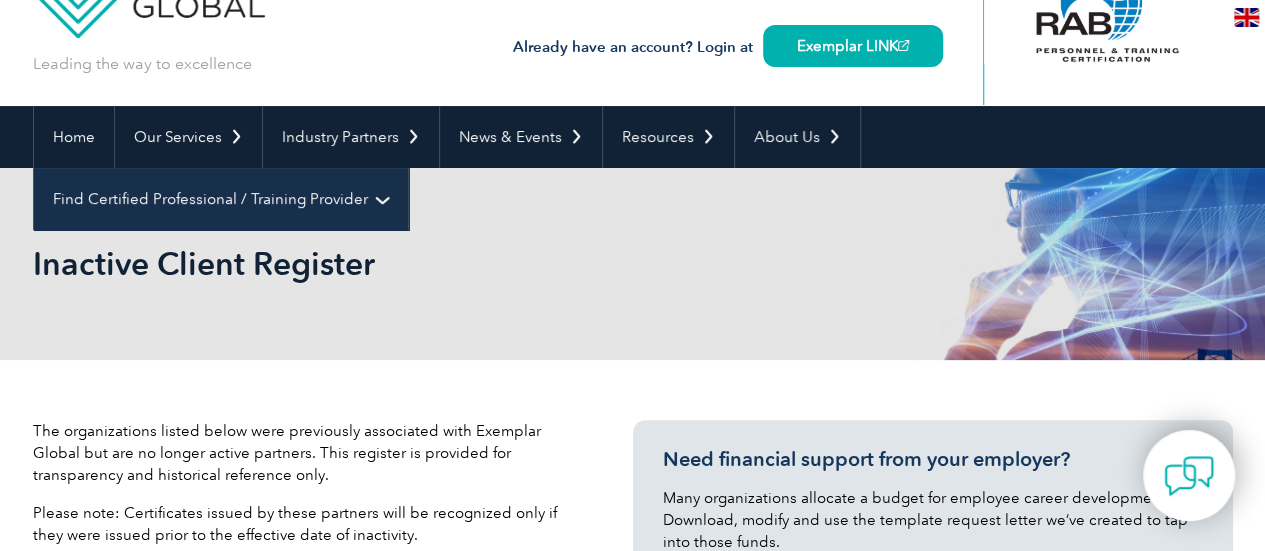scroll, scrollTop: 0, scrollLeft: 0, axis: both 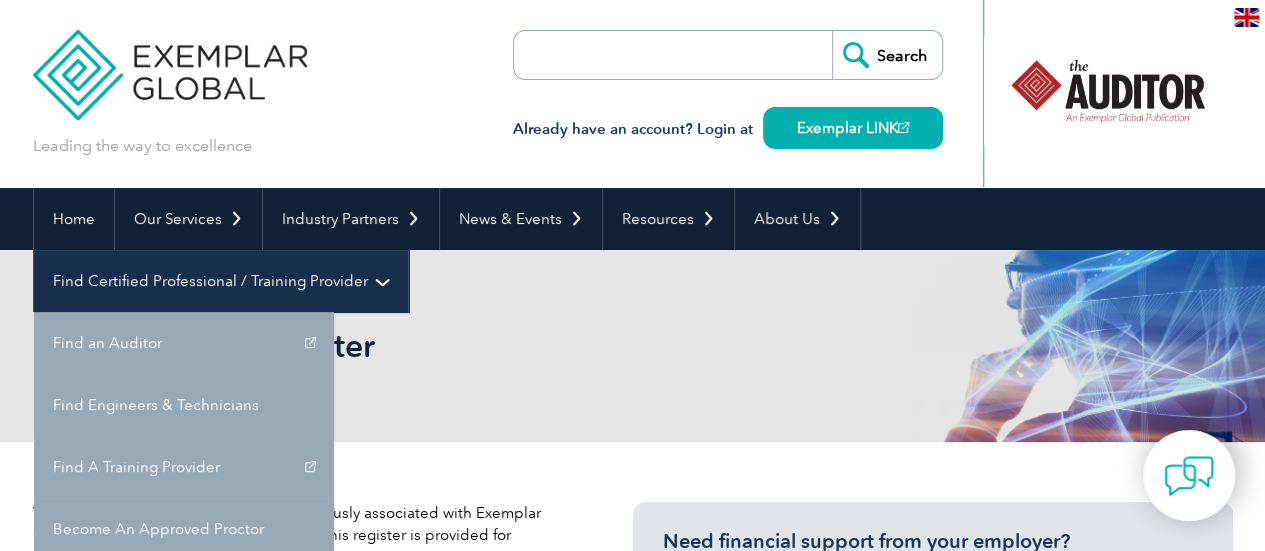 click on "Find Certified Professional / Training Provider" at bounding box center (221, 281) 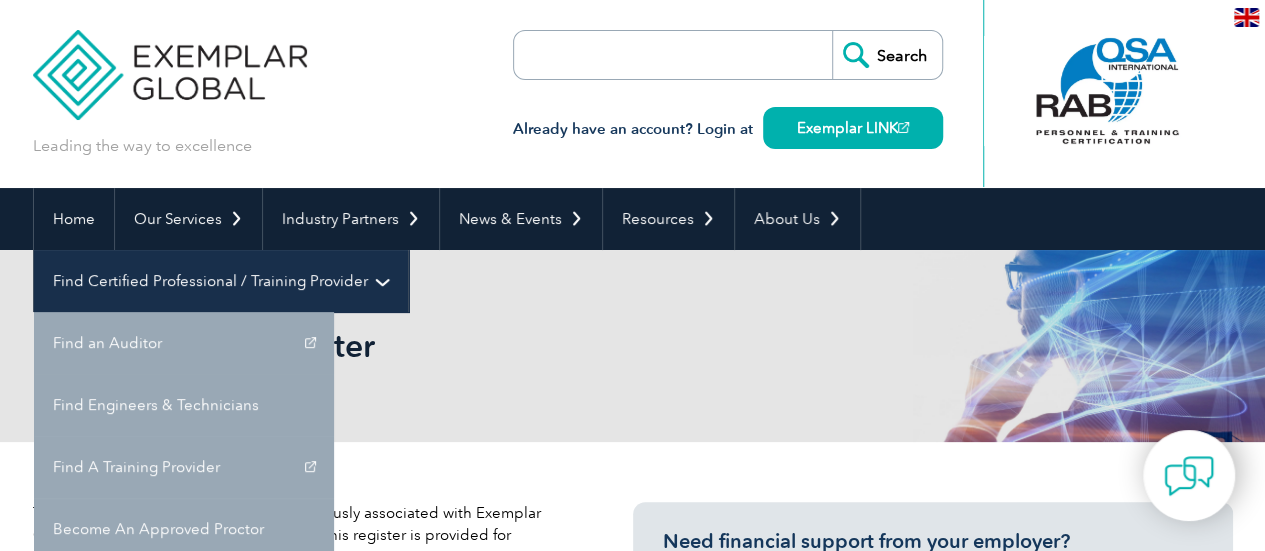 click on "Find Certified Professional / Training Provider" at bounding box center [221, 281] 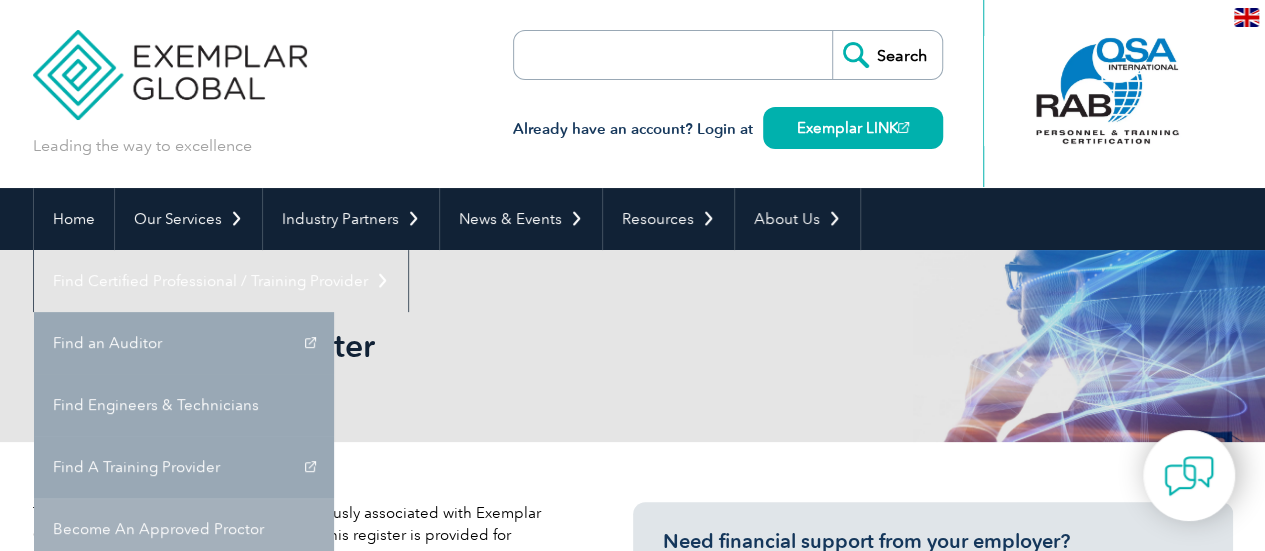 click on "Become An Approved Proctor" at bounding box center (184, 529) 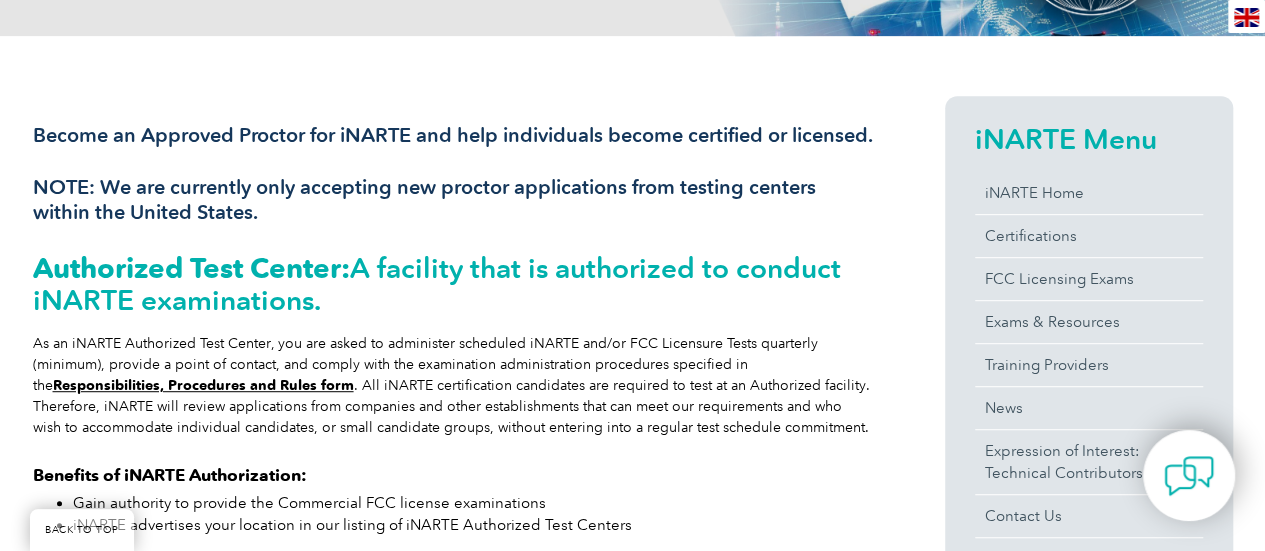 scroll, scrollTop: 0, scrollLeft: 0, axis: both 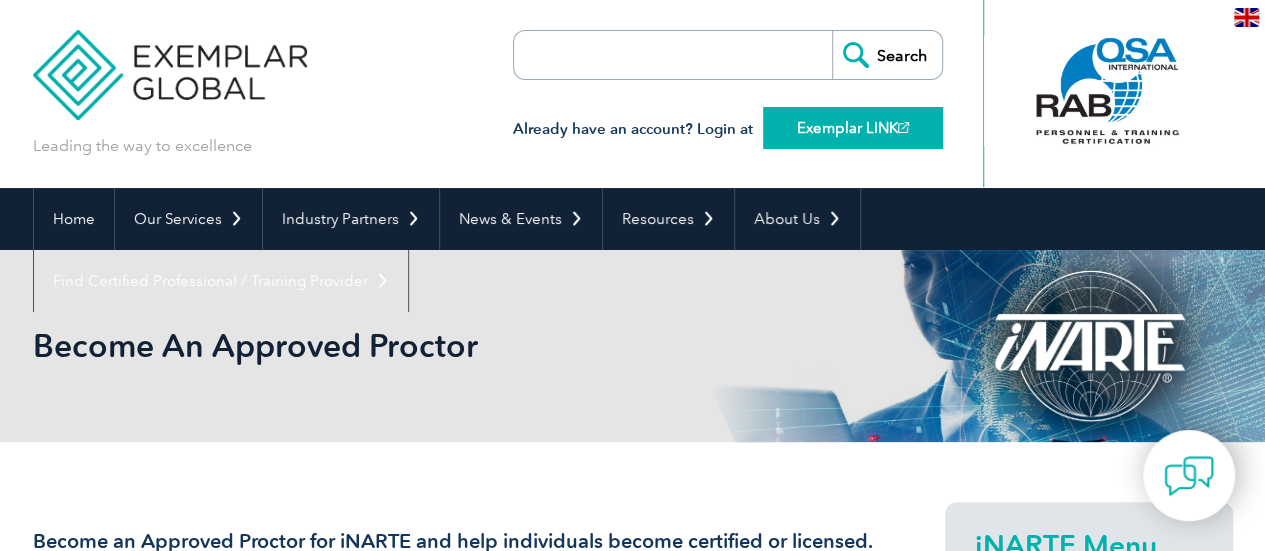click on "Exemplar LINK" at bounding box center (853, 128) 